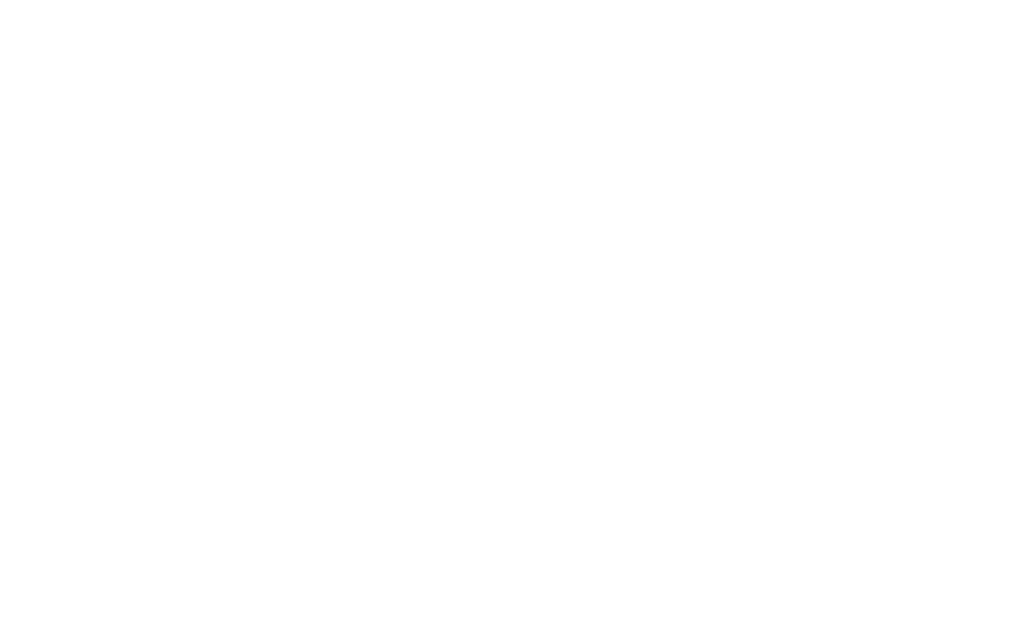 scroll, scrollTop: 0, scrollLeft: 0, axis: both 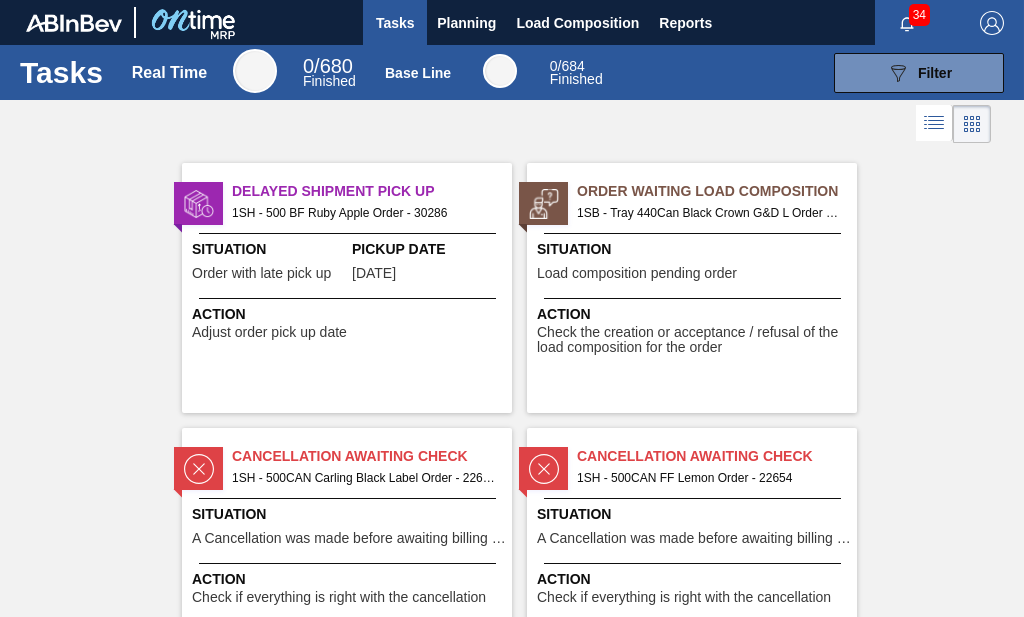 click on "Order Waiting Load Composition" at bounding box center (717, 191) 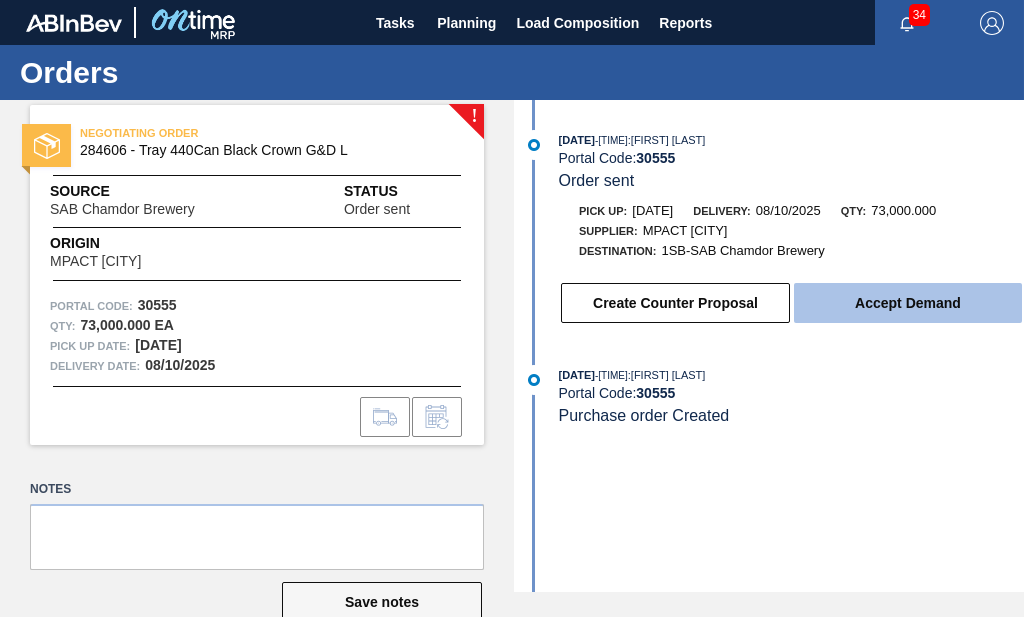 click on "Accept Demand" at bounding box center (908, 303) 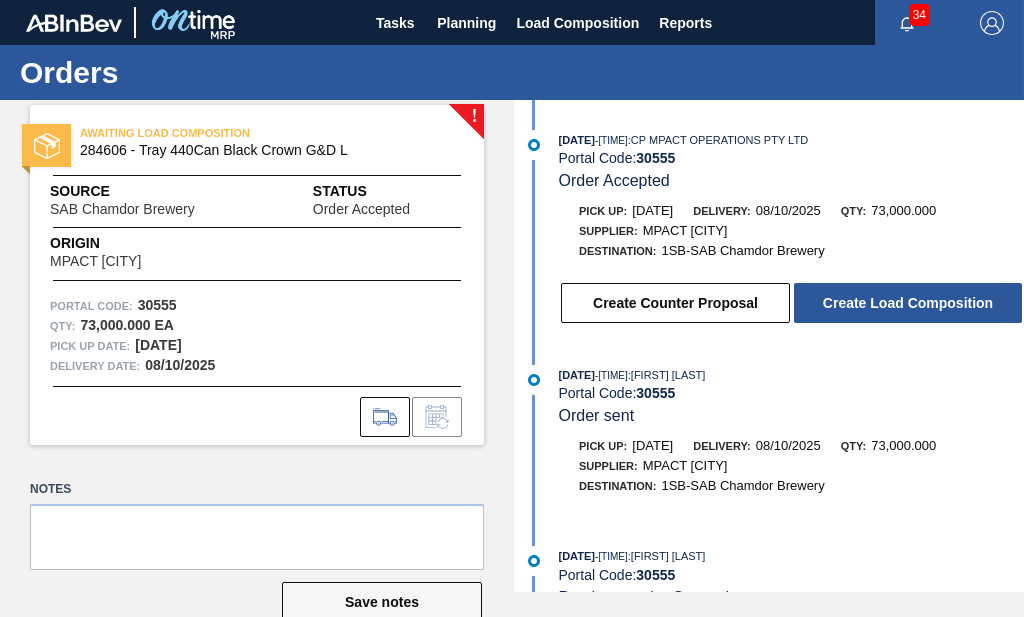 scroll, scrollTop: 45, scrollLeft: 0, axis: vertical 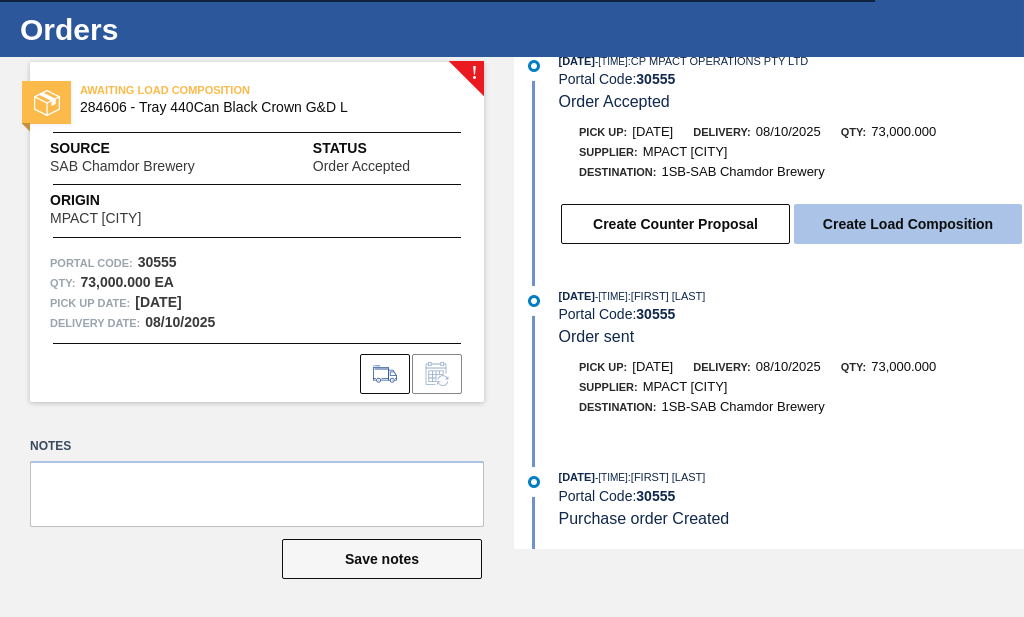 click on "Create Load Composition" at bounding box center (908, 224) 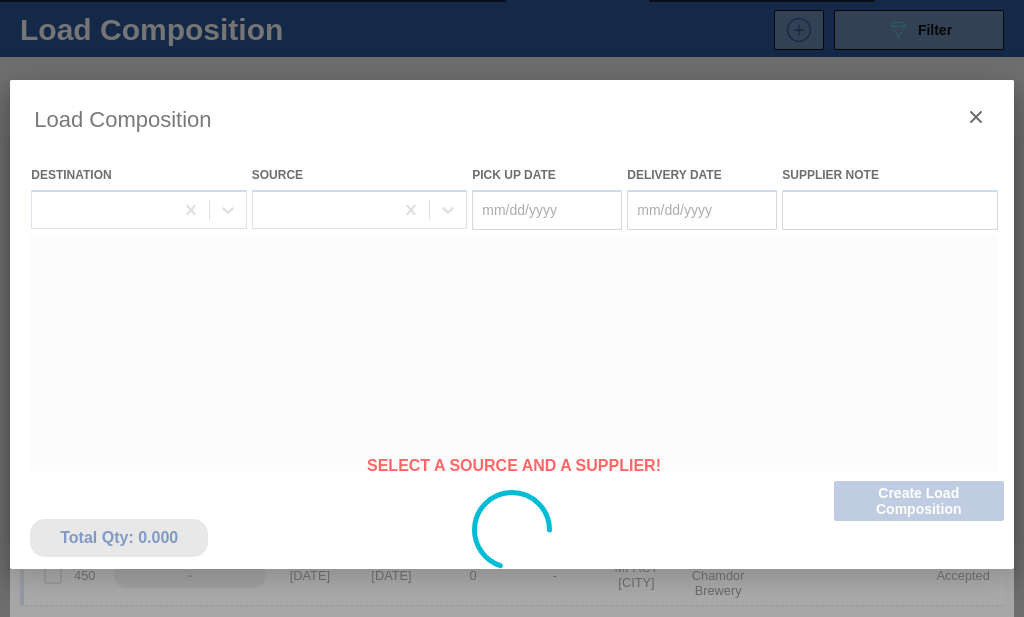 type on "[DATE]" 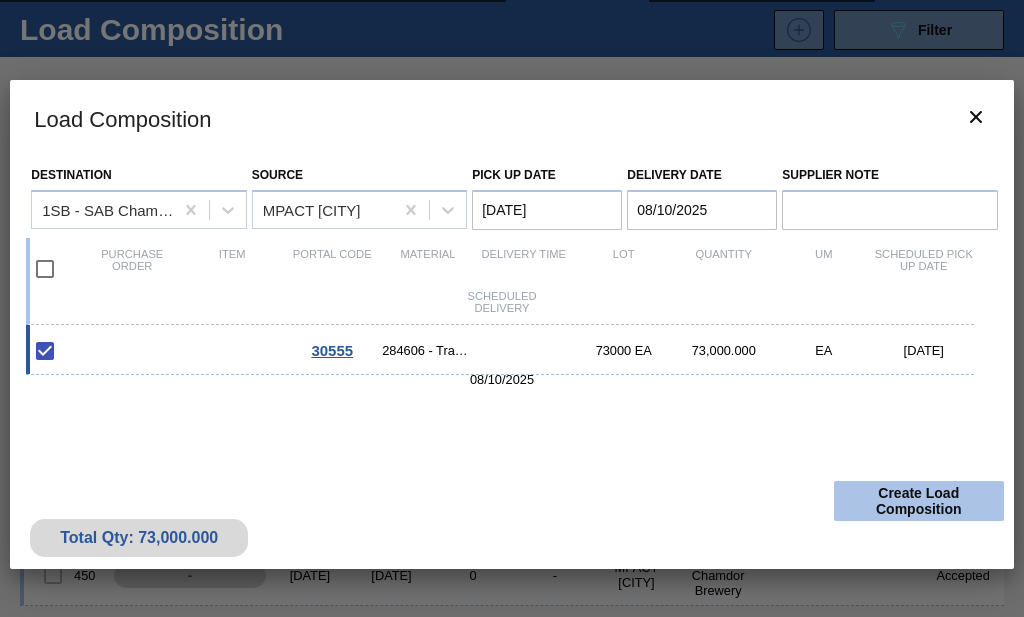 click on "Create Load Composition" at bounding box center (919, 501) 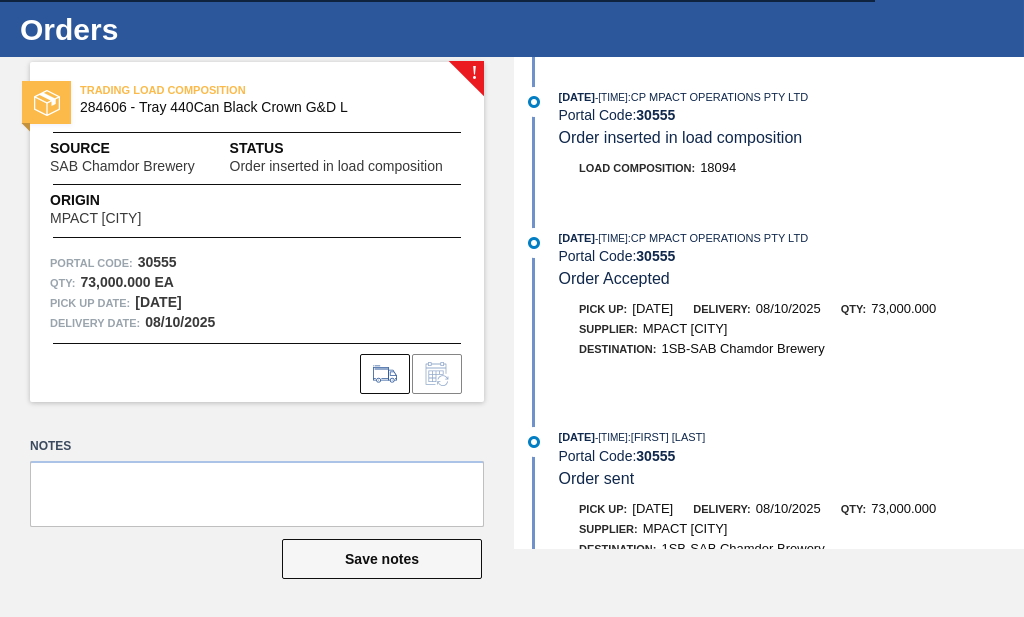 scroll, scrollTop: 0, scrollLeft: 0, axis: both 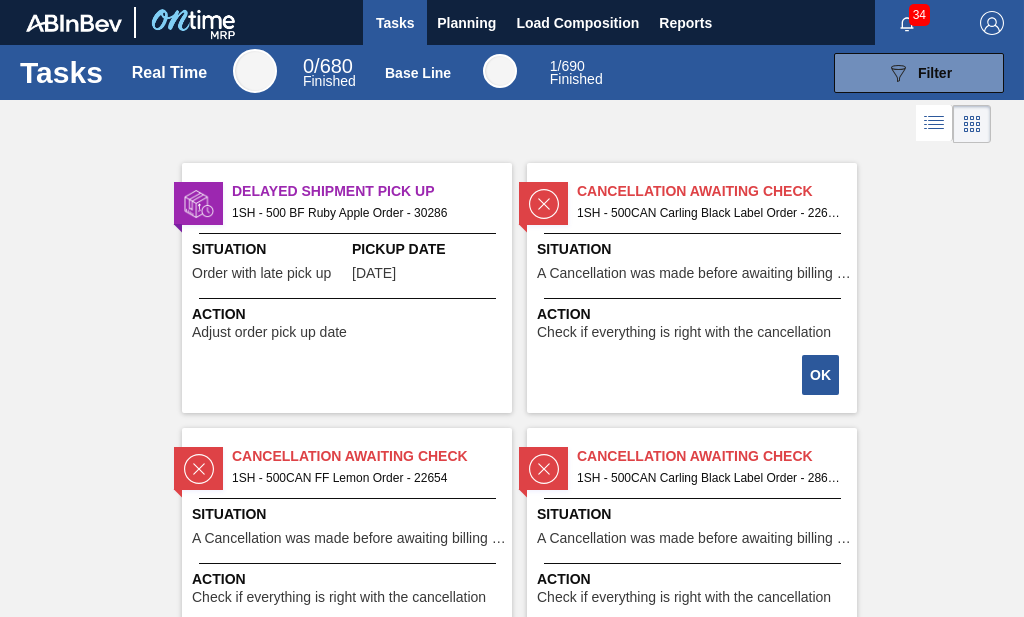 click on "Delayed Shipment Pick Up" at bounding box center [372, 191] 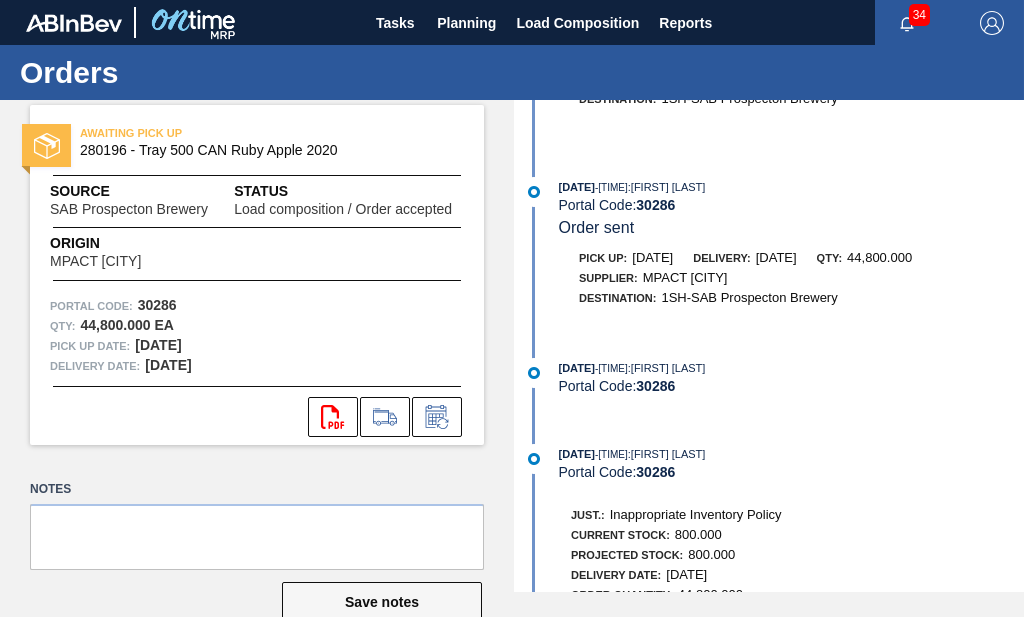 scroll, scrollTop: 1270, scrollLeft: 0, axis: vertical 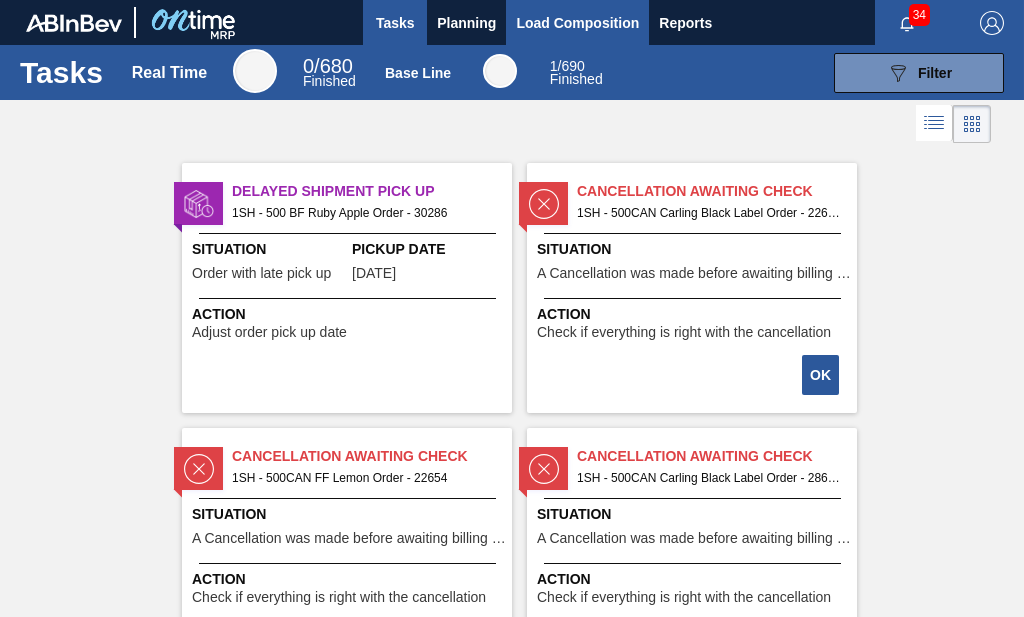 click on "Load Composition" at bounding box center (577, 23) 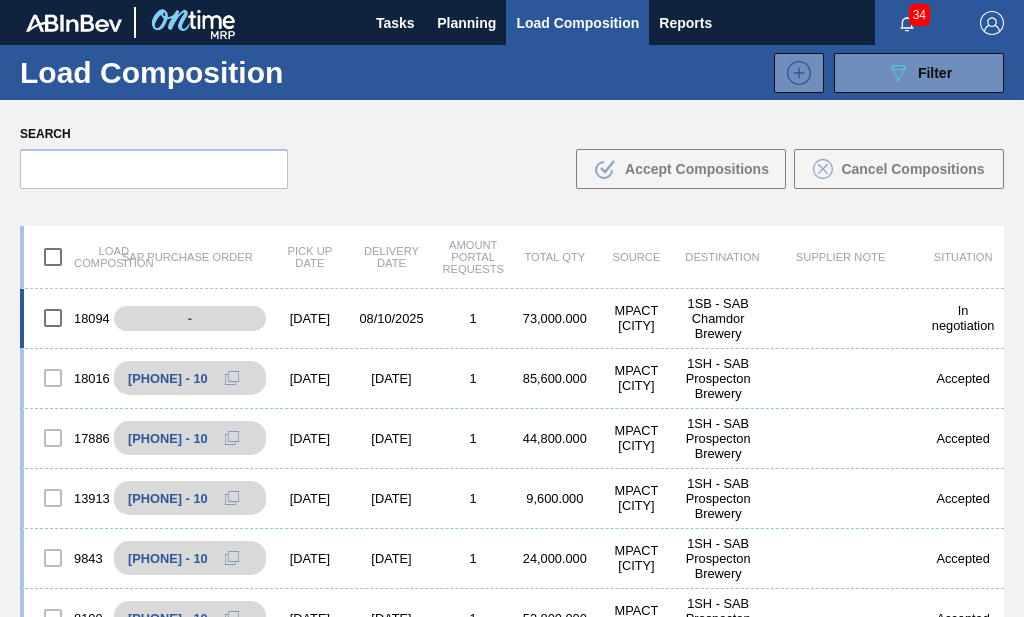 click on "In negotiation" at bounding box center [963, 318] 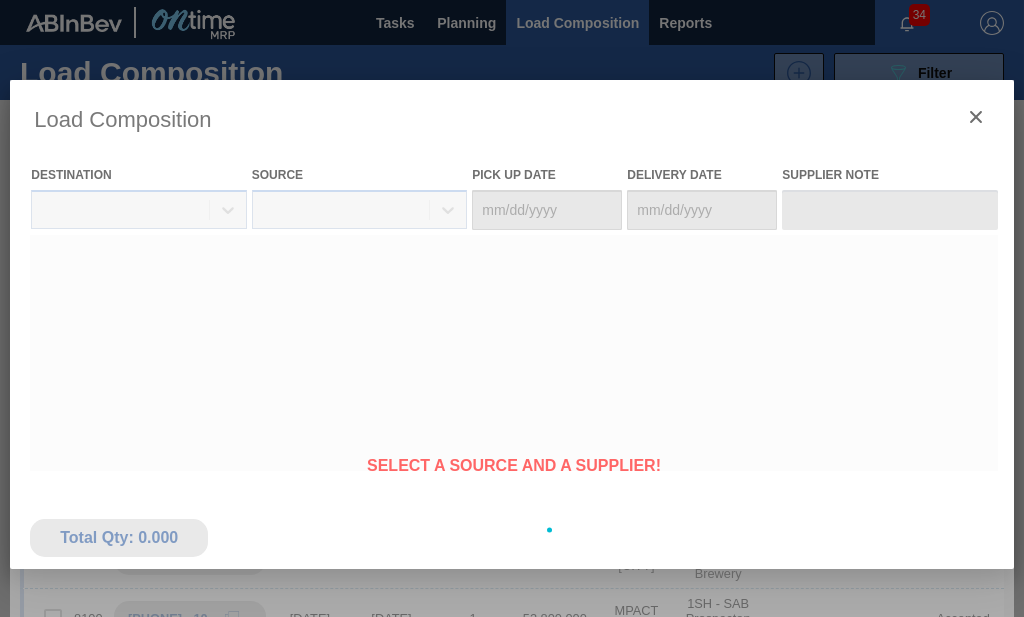 type on "[DATE]" 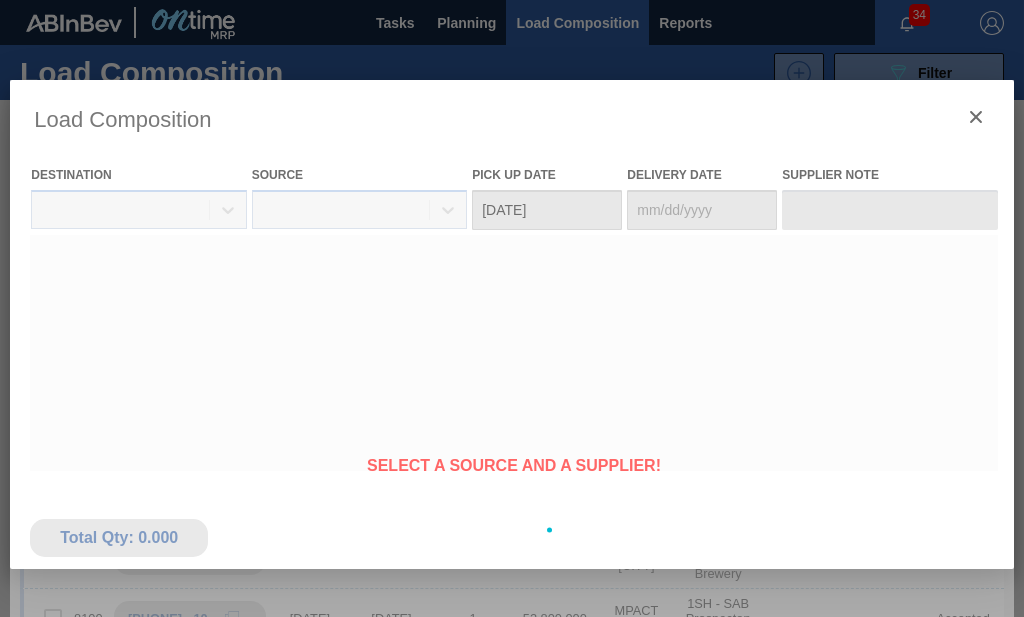 type on "08/10/2025" 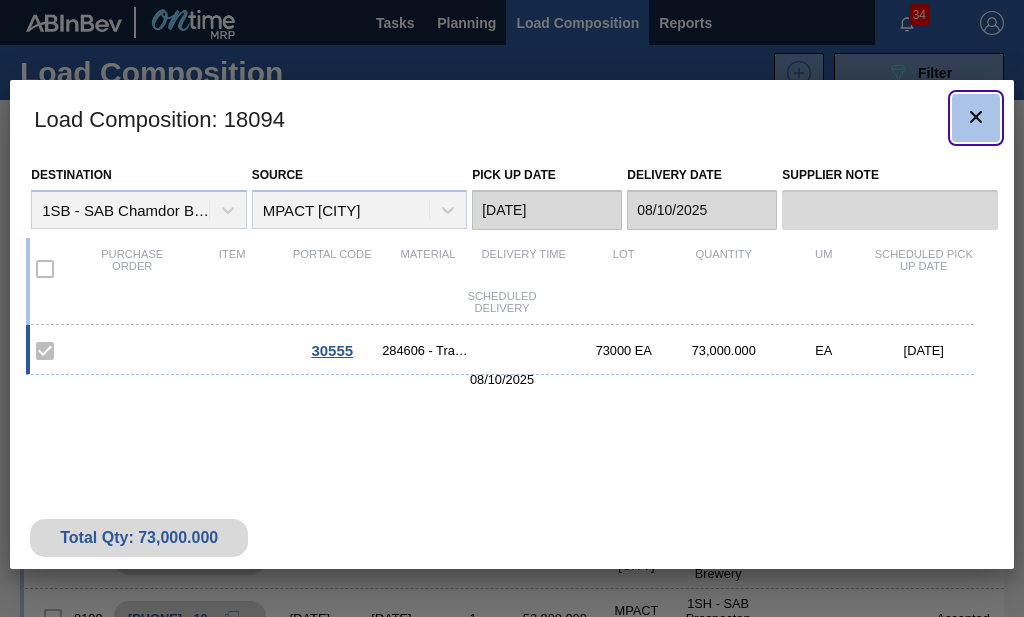 click 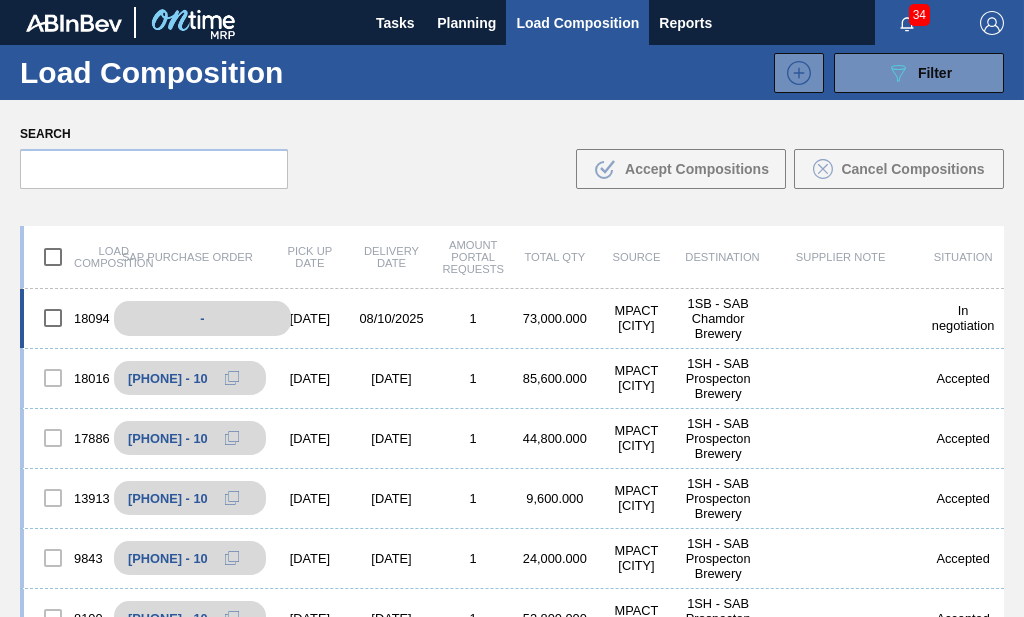 click on "-" at bounding box center [202, 318] 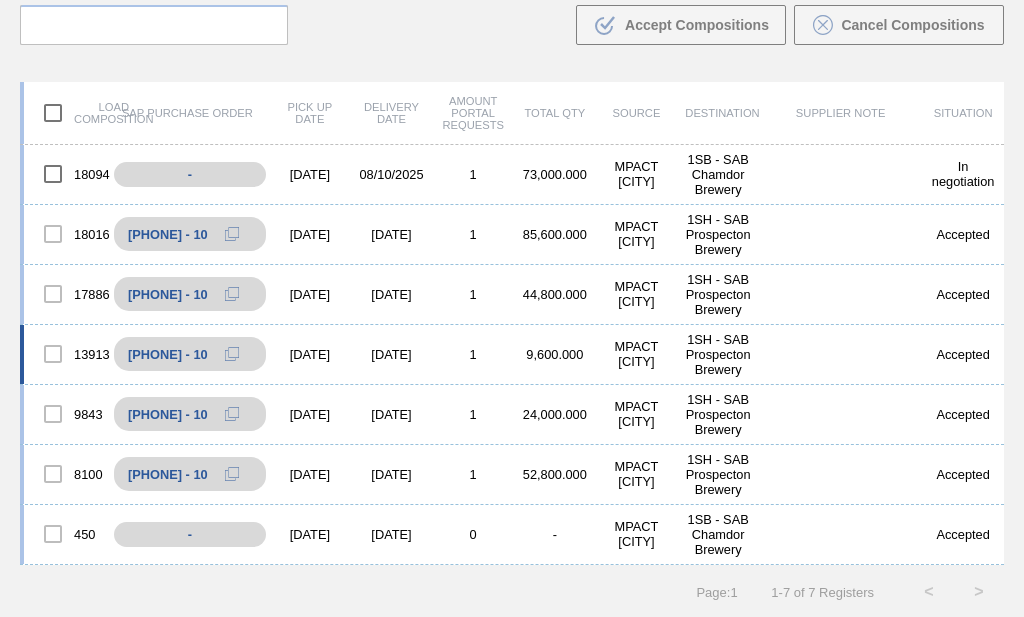 scroll, scrollTop: 0, scrollLeft: 0, axis: both 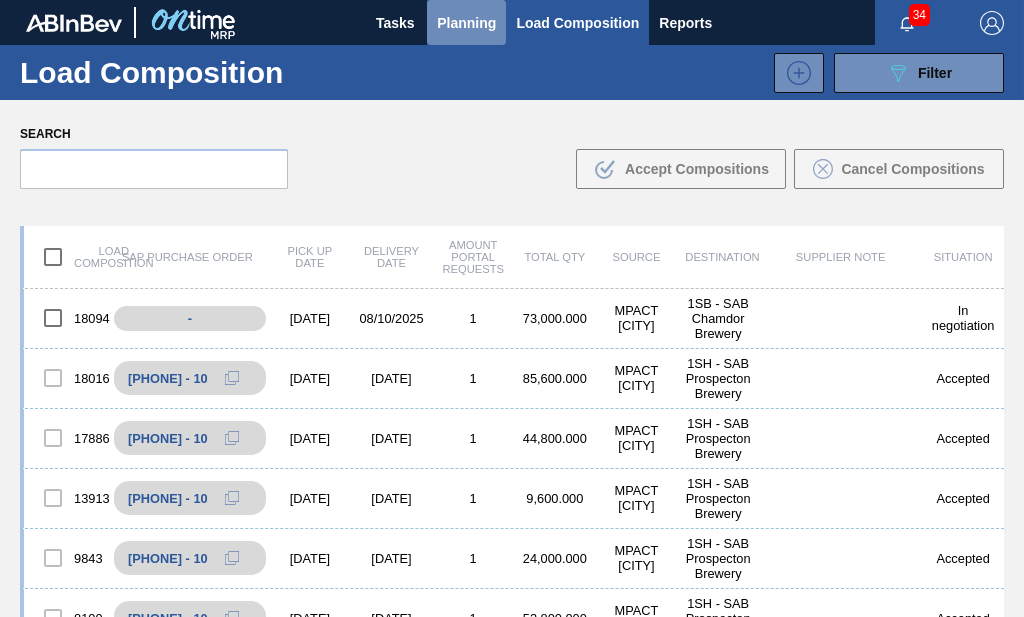 click on "Planning" at bounding box center [466, 23] 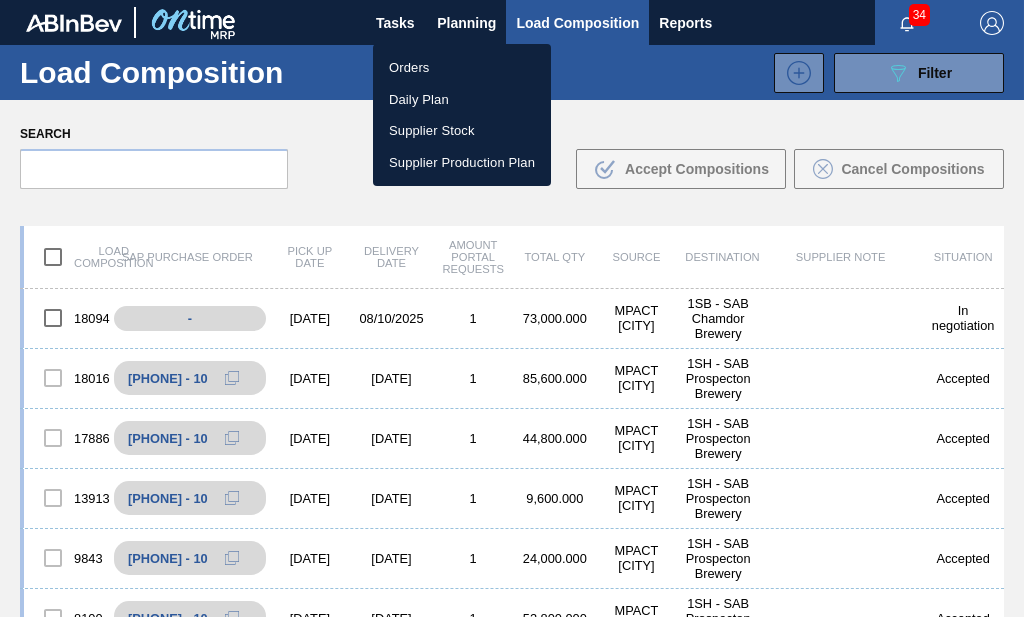 click at bounding box center (512, 308) 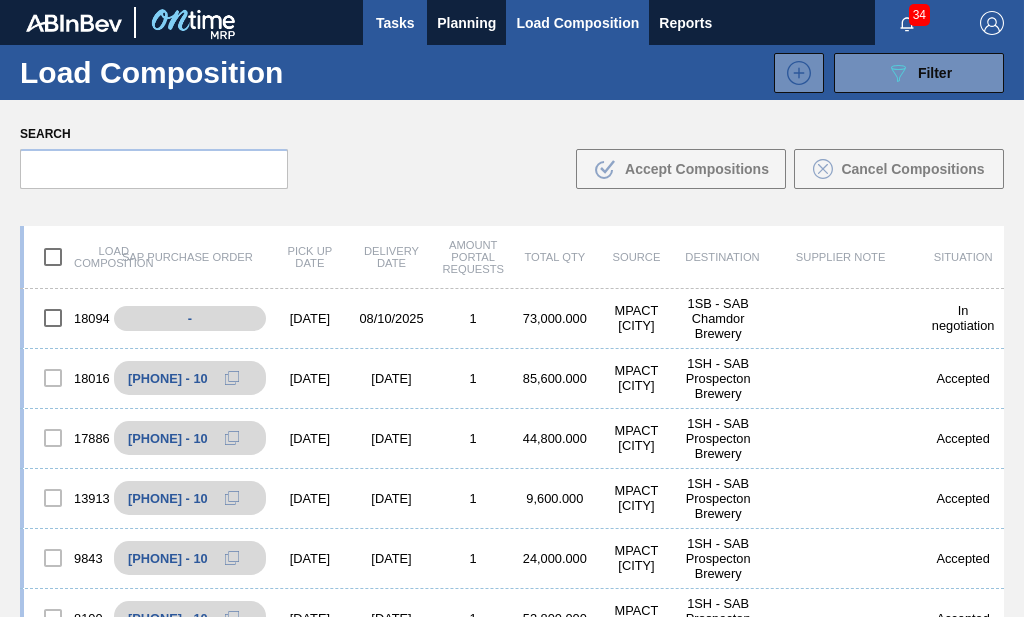click on "Tasks" at bounding box center (395, 23) 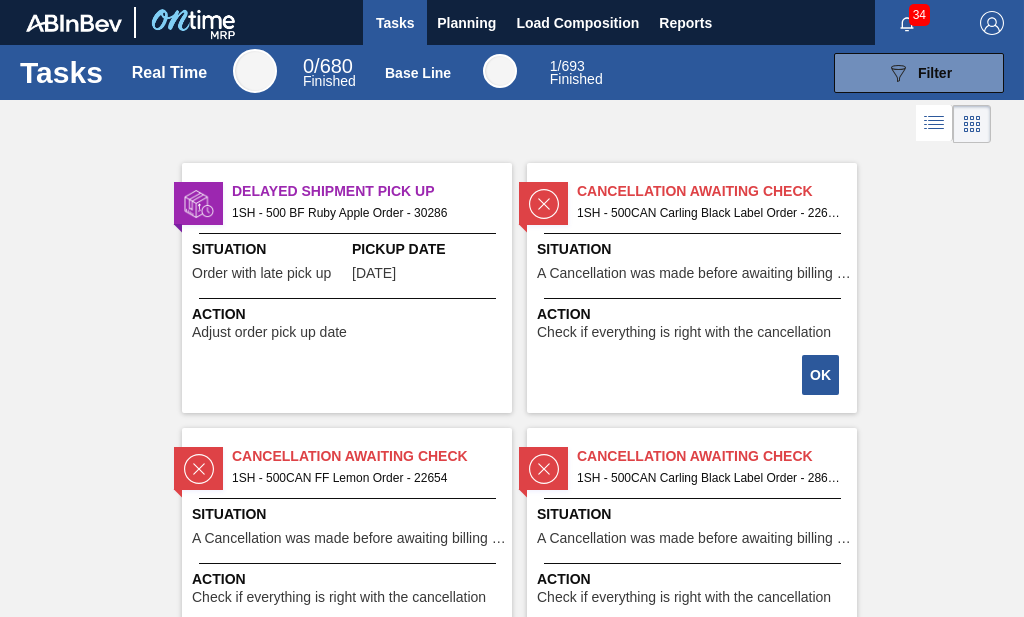 click on "Delayed Shipment Pick Up" at bounding box center (372, 191) 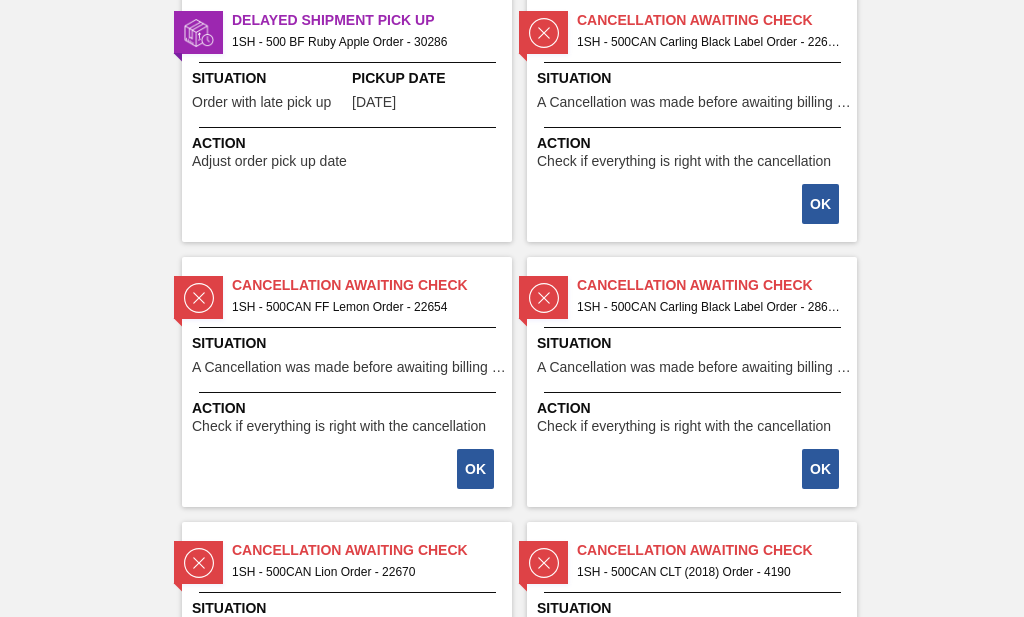 scroll, scrollTop: 0, scrollLeft: 0, axis: both 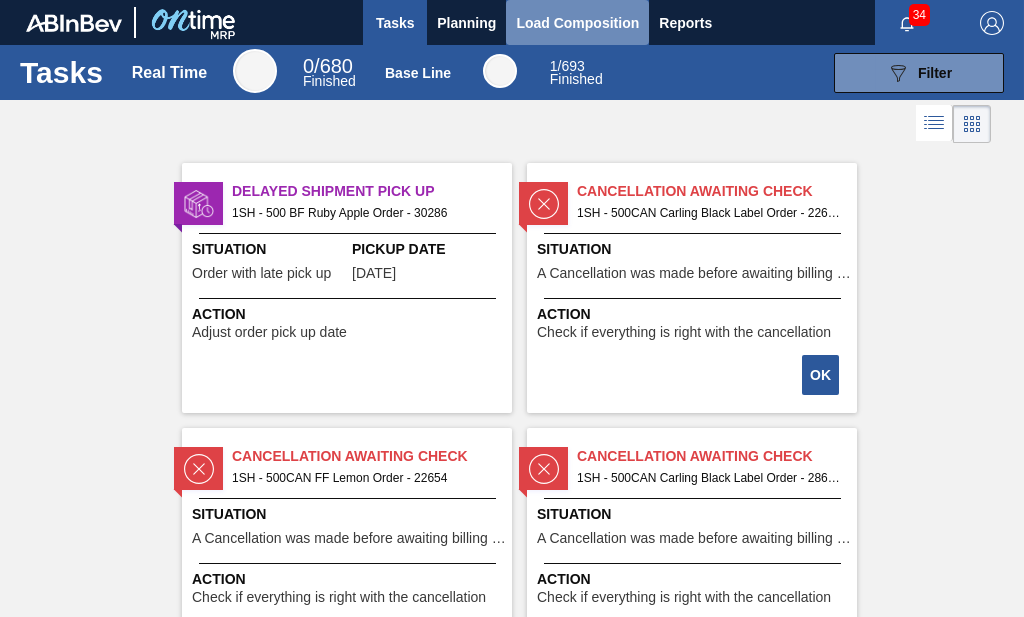 click on "Load Composition" at bounding box center [577, 23] 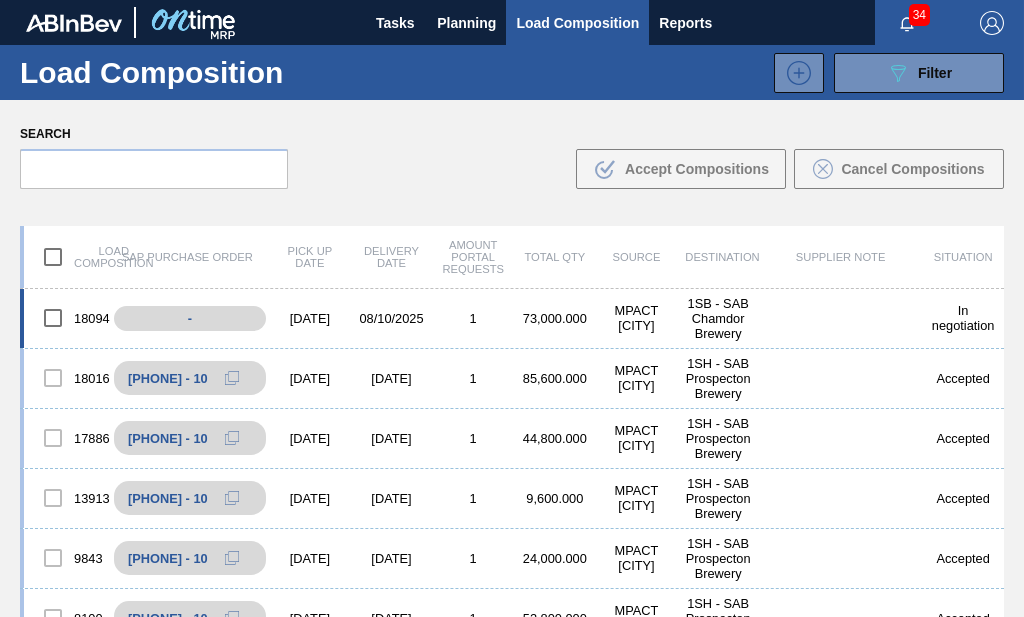 click on "In negotiation" at bounding box center [963, 318] 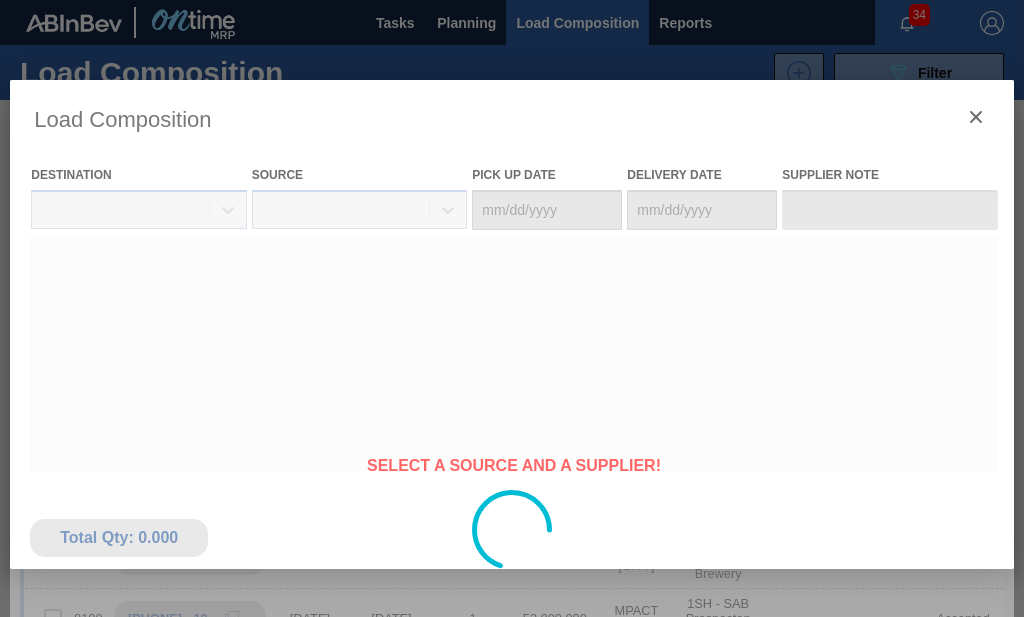 type on "[DATE]" 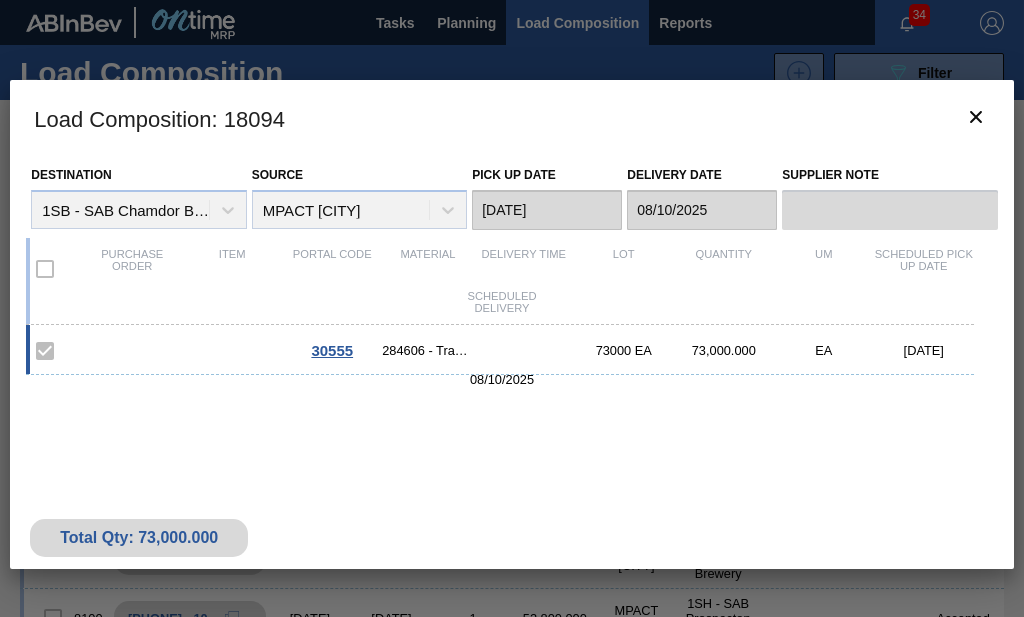 click on "30555" at bounding box center [332, 350] 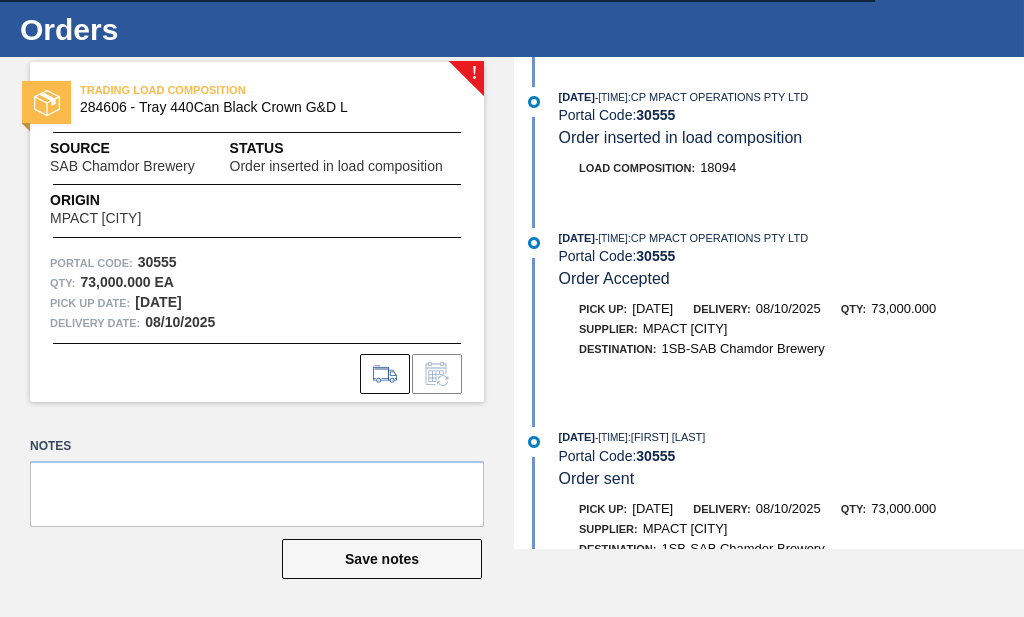 scroll, scrollTop: 0, scrollLeft: 0, axis: both 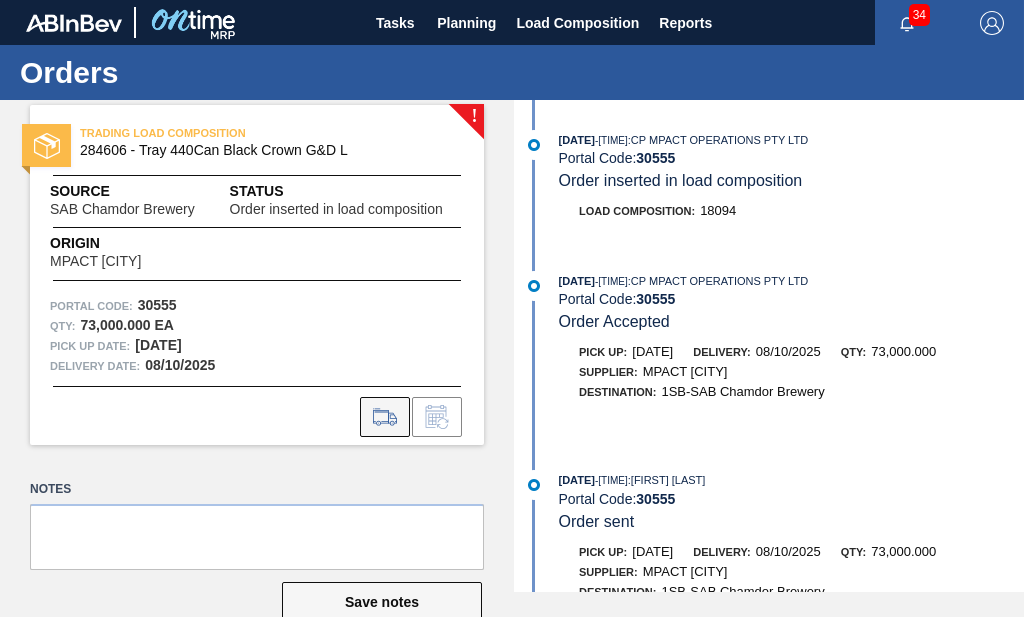 click 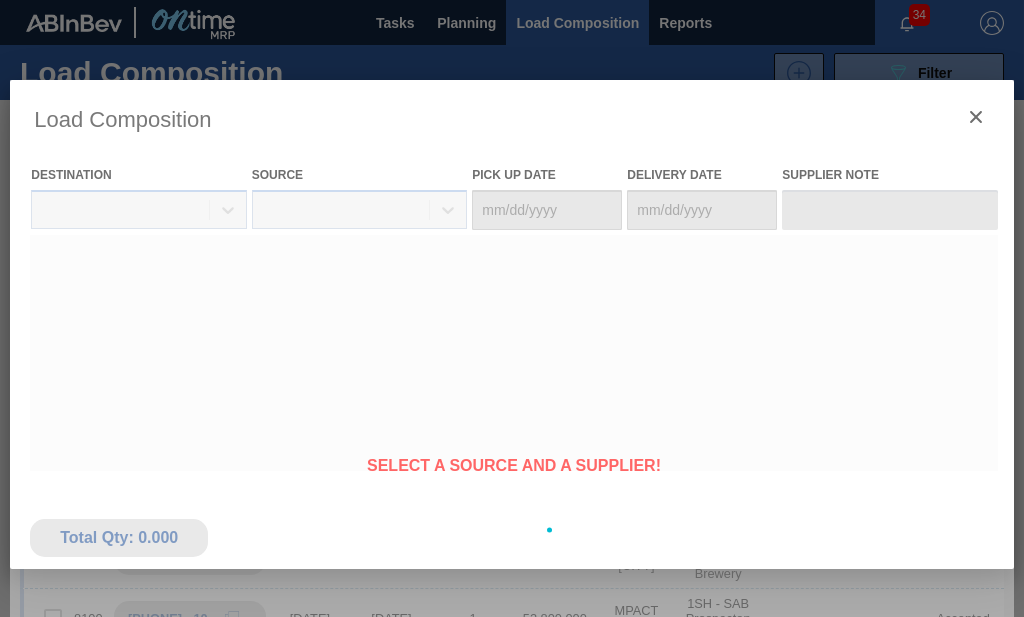 type on "[DATE]" 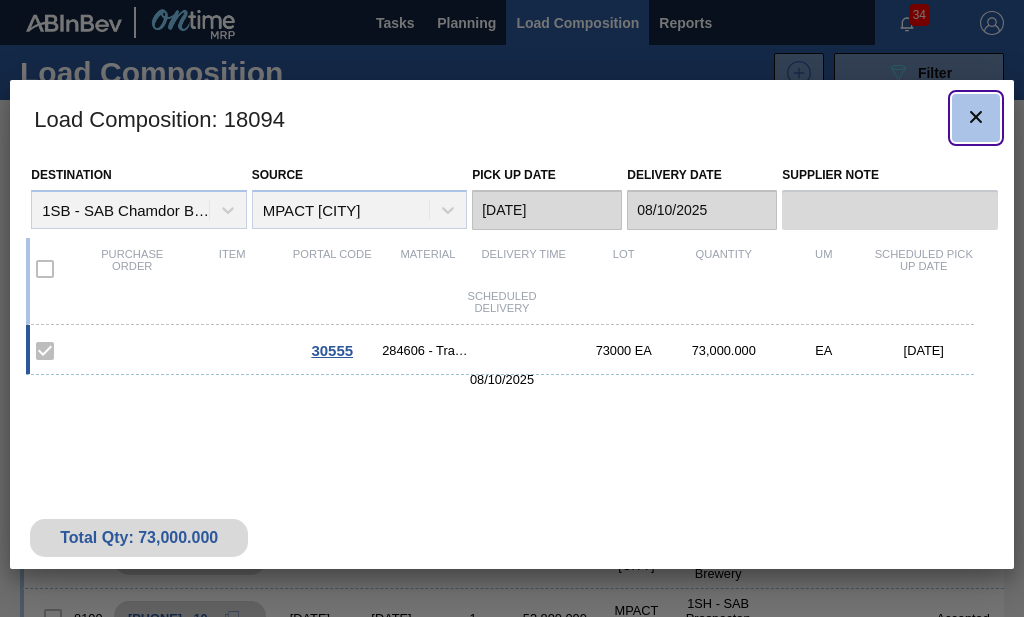 click 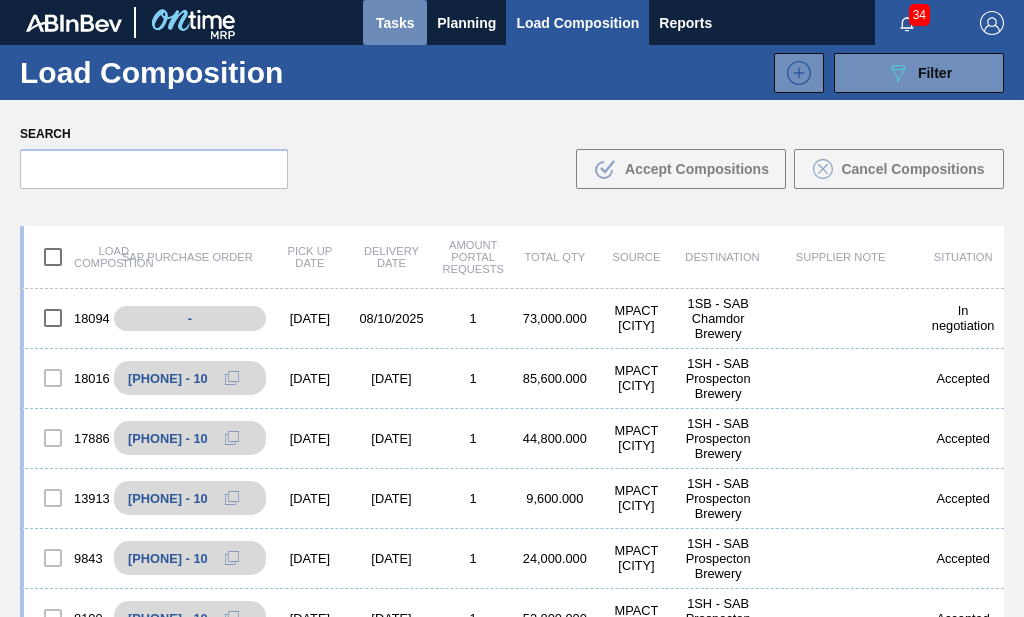 click on "Tasks" at bounding box center [395, 23] 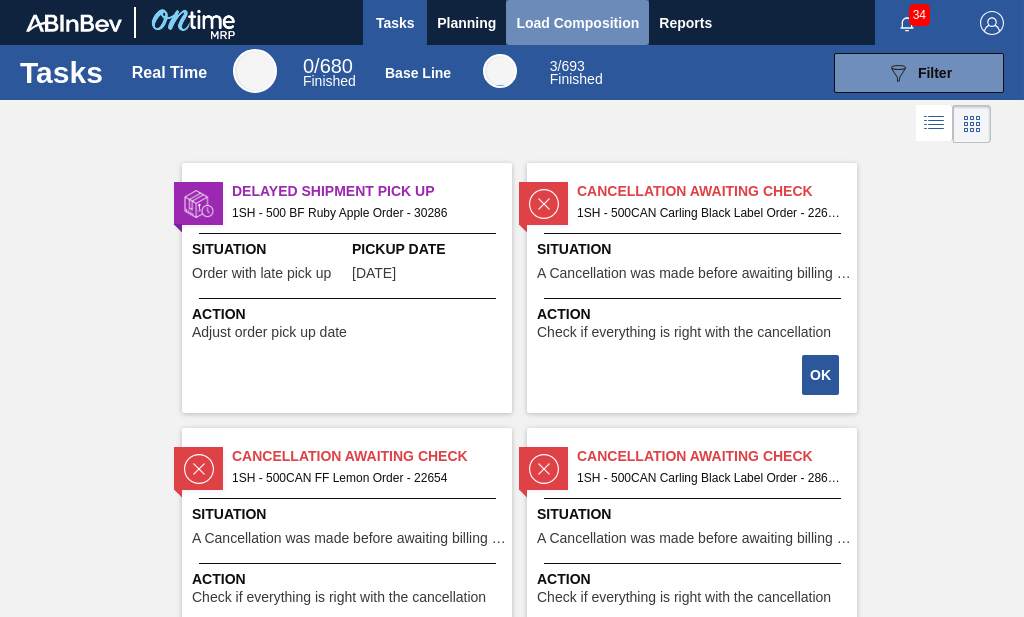 click on "Load Composition" at bounding box center (577, 23) 